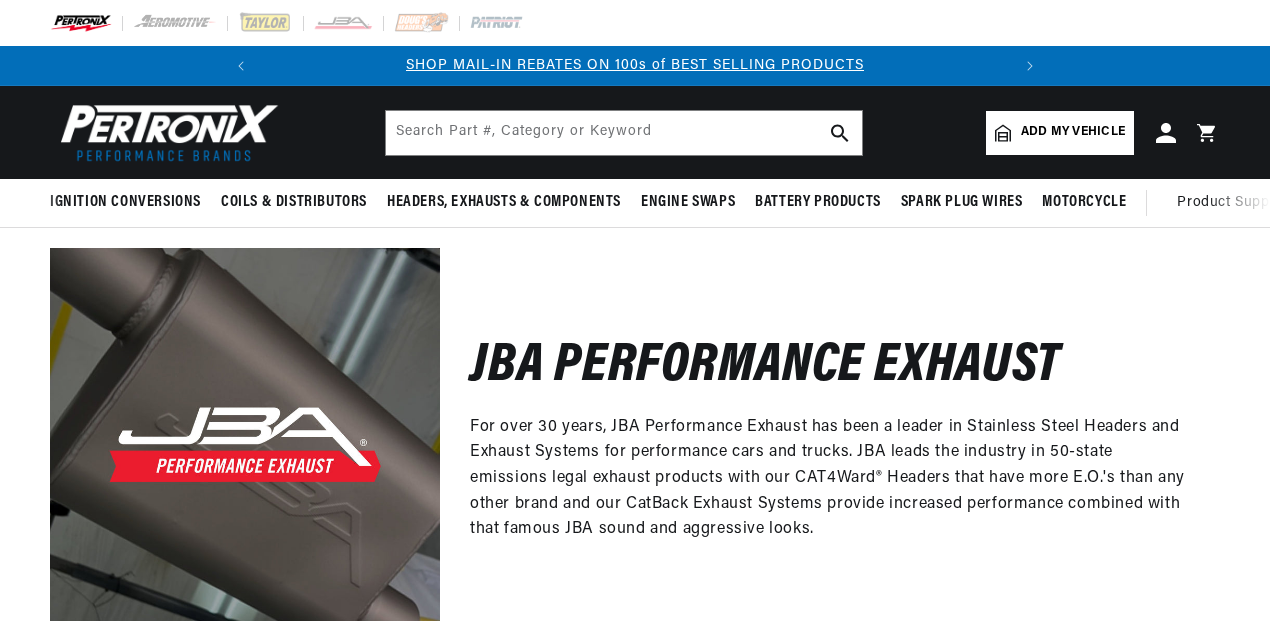 scroll, scrollTop: 0, scrollLeft: 0, axis: both 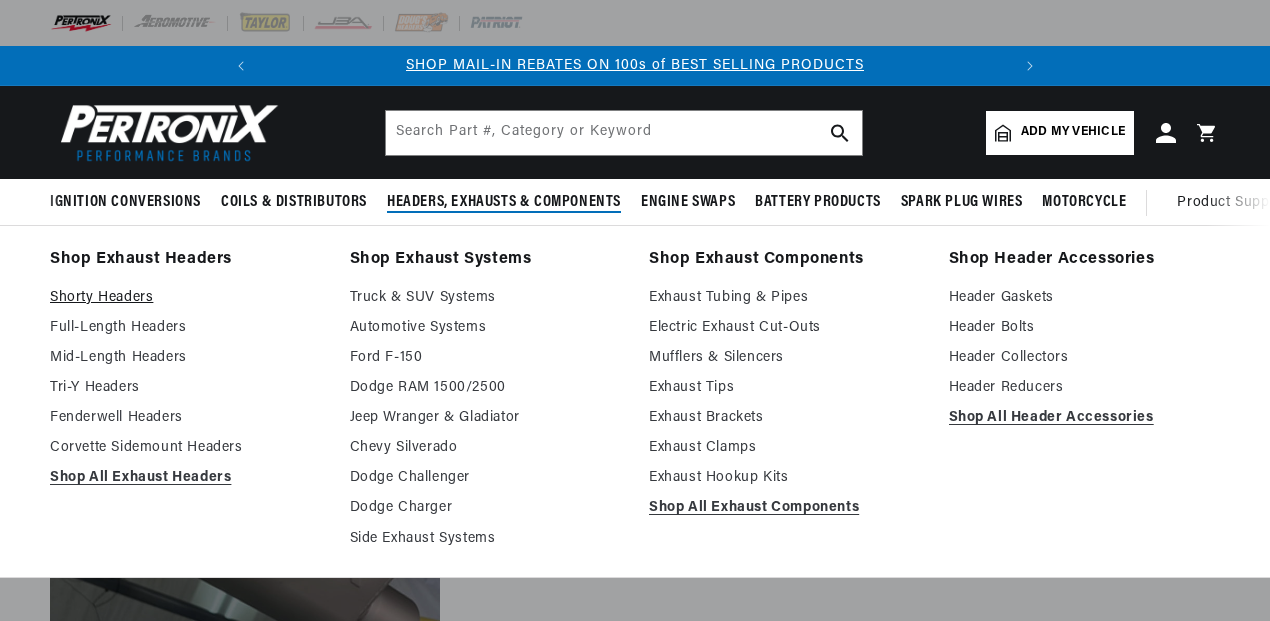 click on "Shorty Headers" at bounding box center [186, 298] 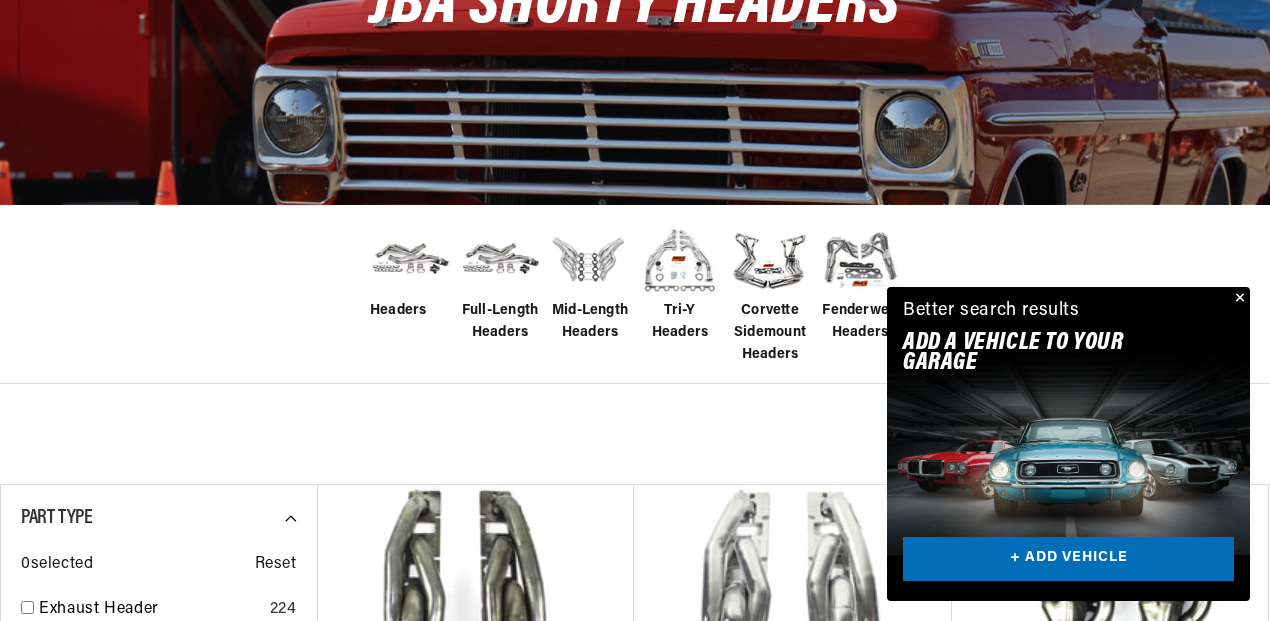 scroll, scrollTop: 300, scrollLeft: 0, axis: vertical 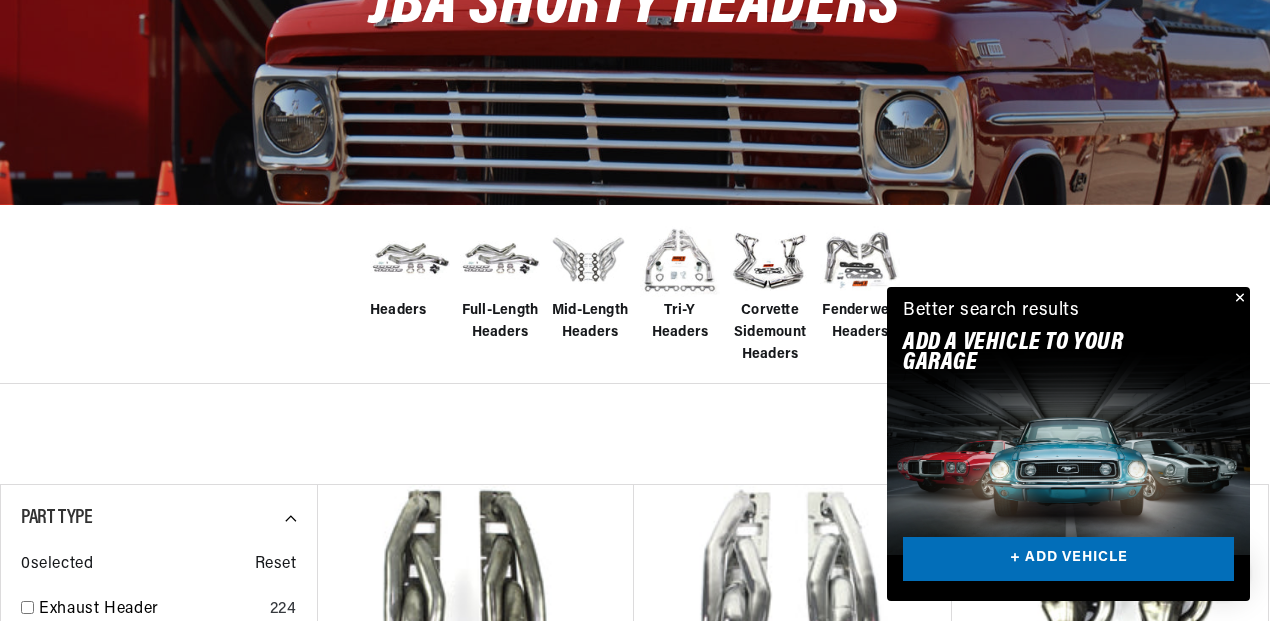 click on "Headers" at bounding box center [635, 294] 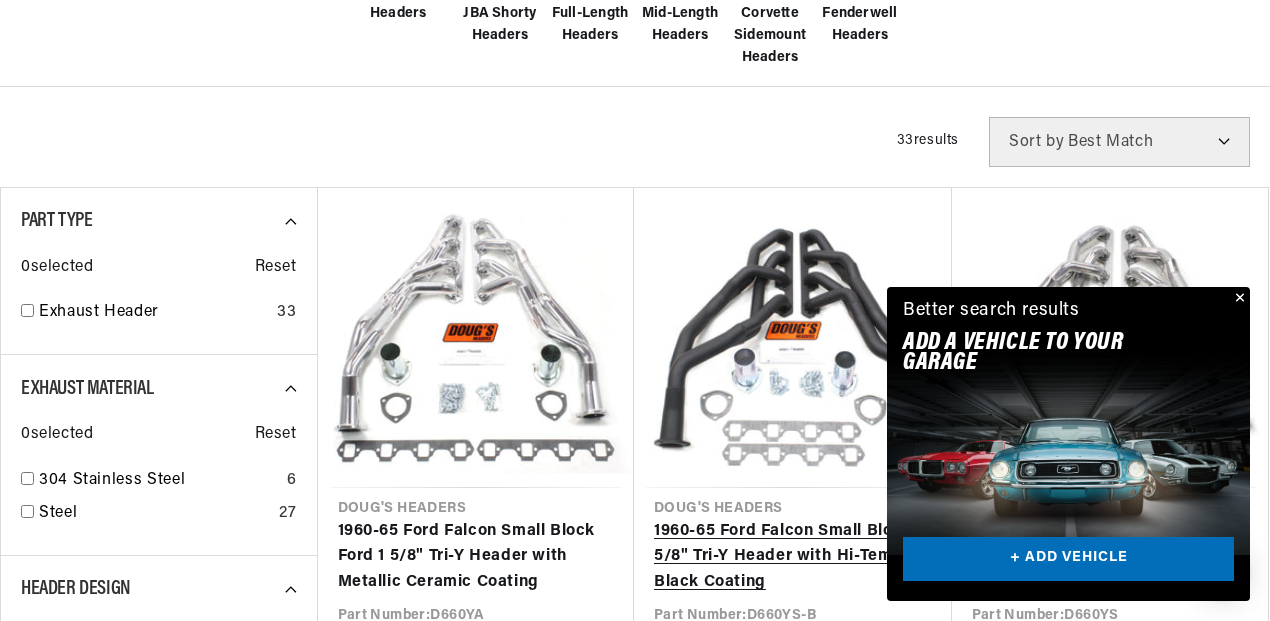 scroll, scrollTop: 700, scrollLeft: 0, axis: vertical 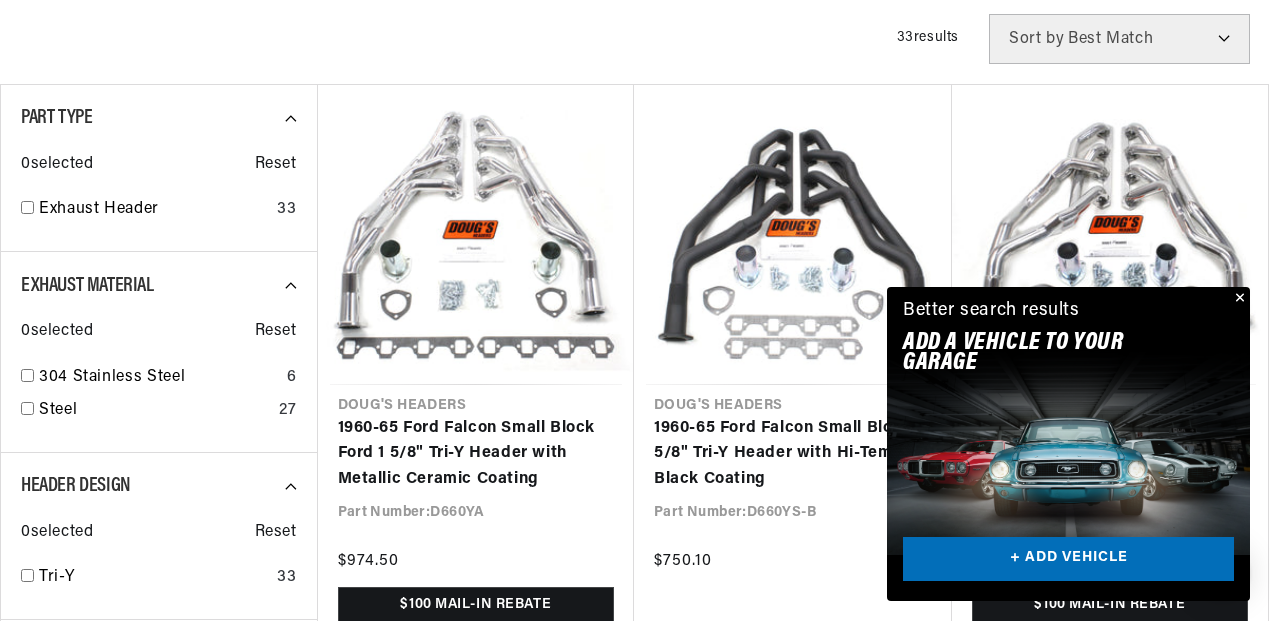 click at bounding box center (1238, 299) 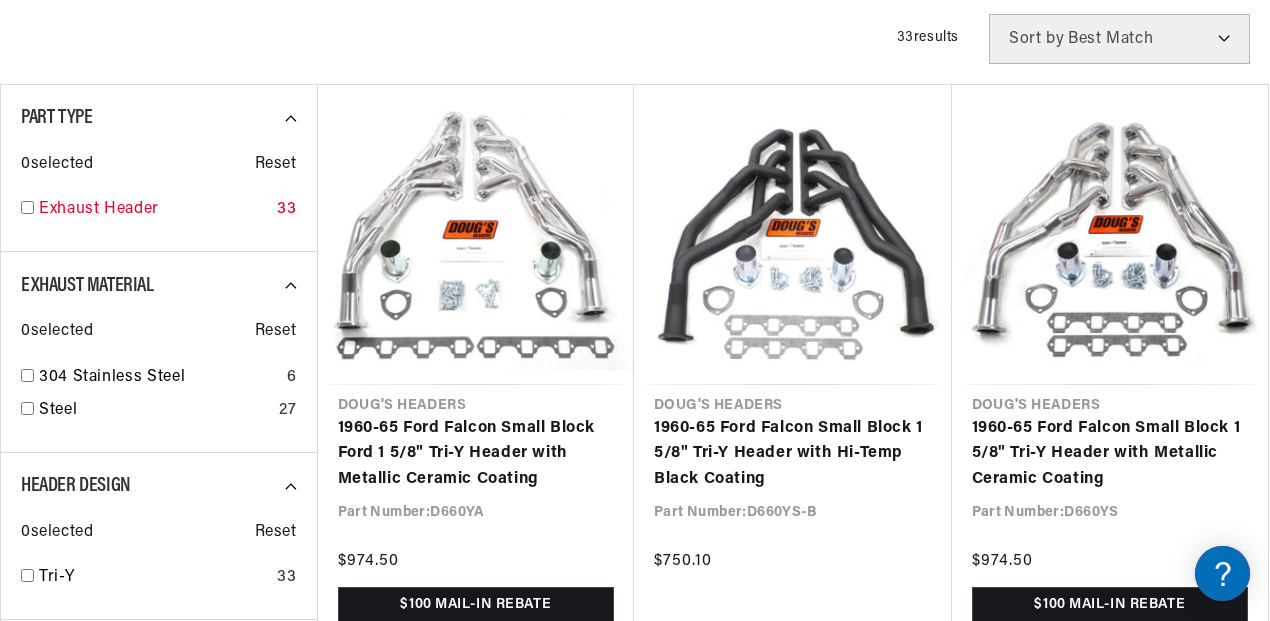 scroll, scrollTop: 0, scrollLeft: 0, axis: both 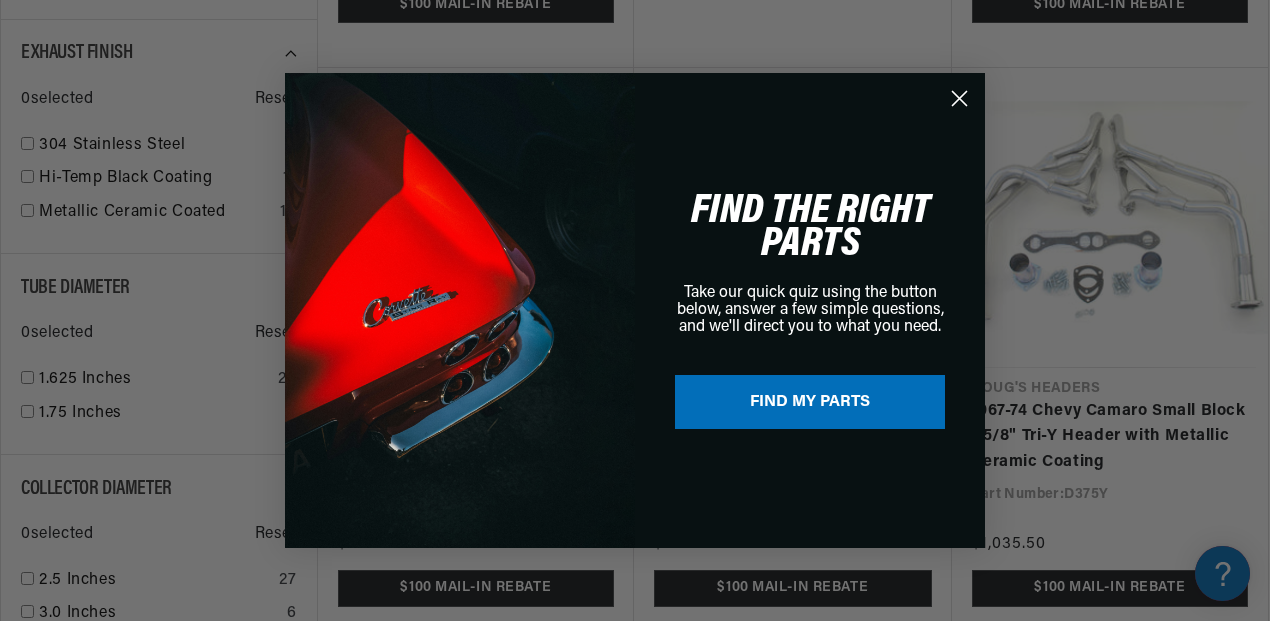 click 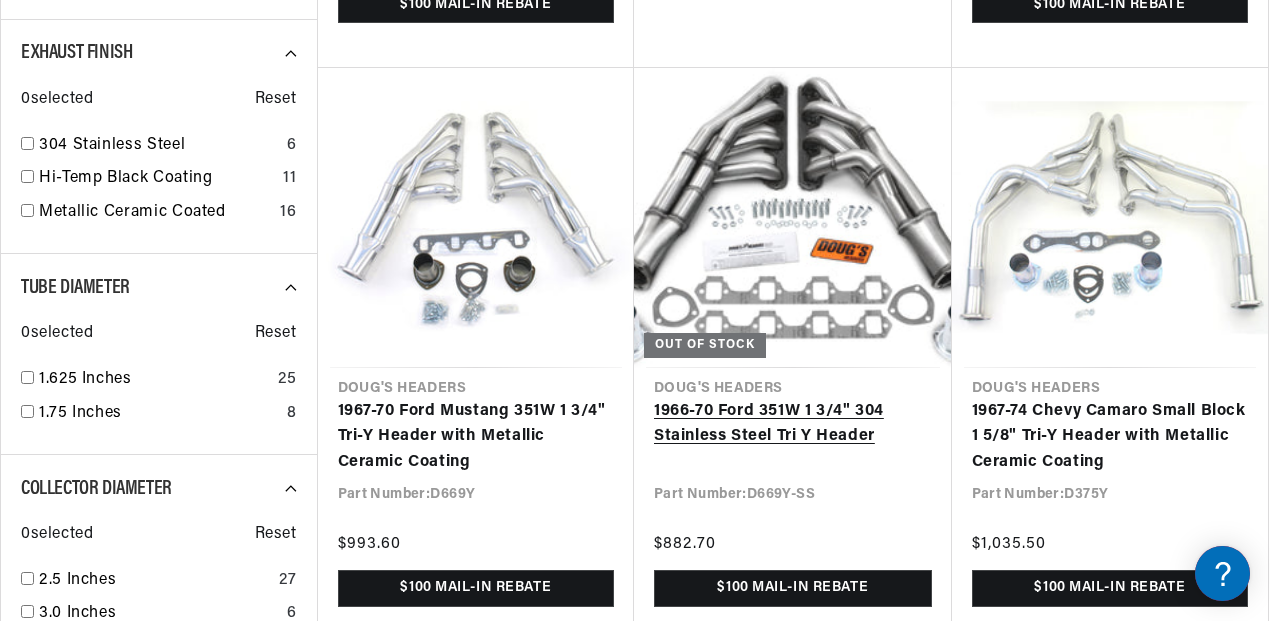 scroll, scrollTop: 0, scrollLeft: 0, axis: both 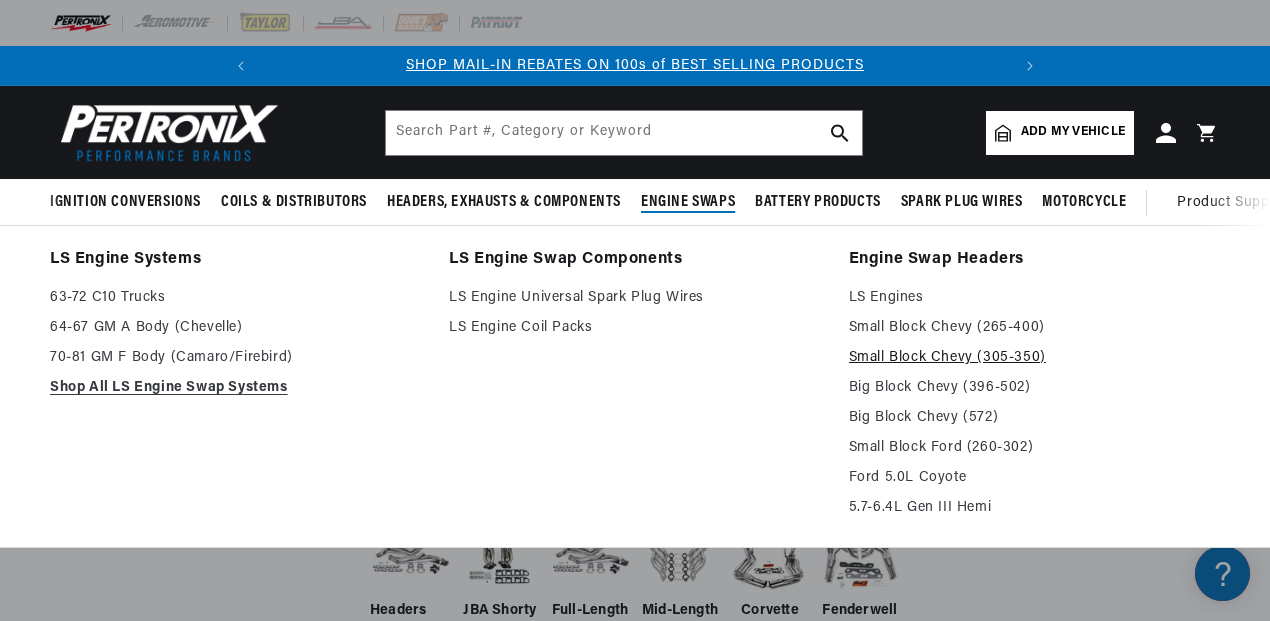click on "Small Block Chevy (305-350)" at bounding box center [1034, 358] 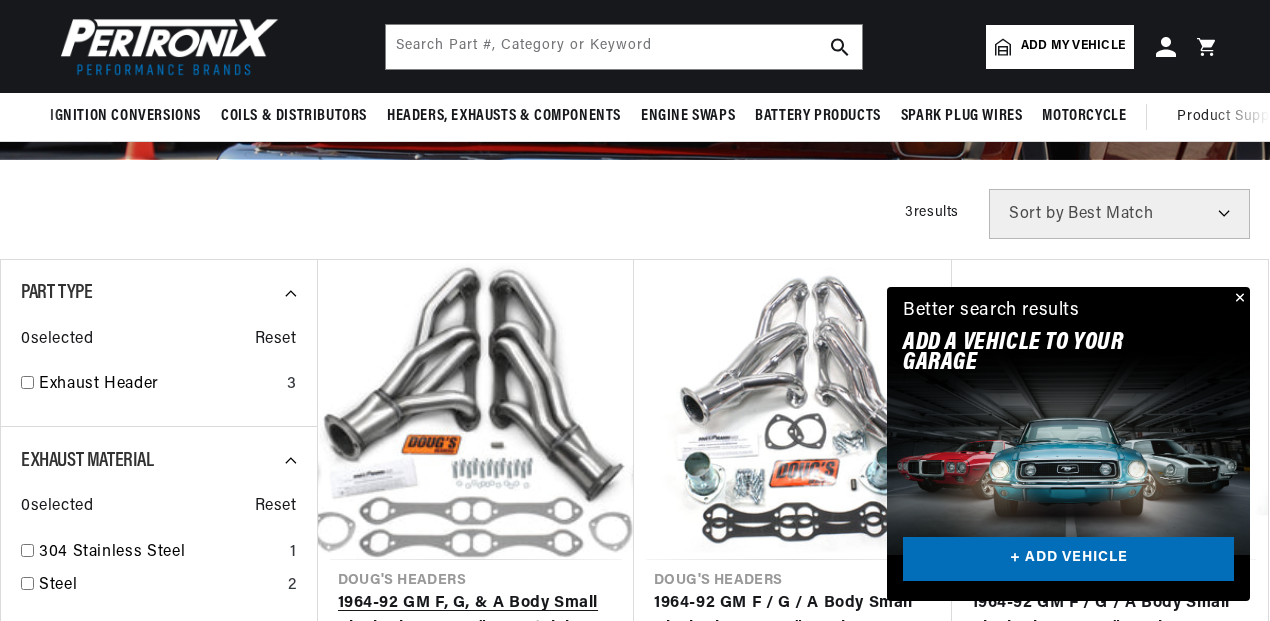 scroll, scrollTop: 600, scrollLeft: 0, axis: vertical 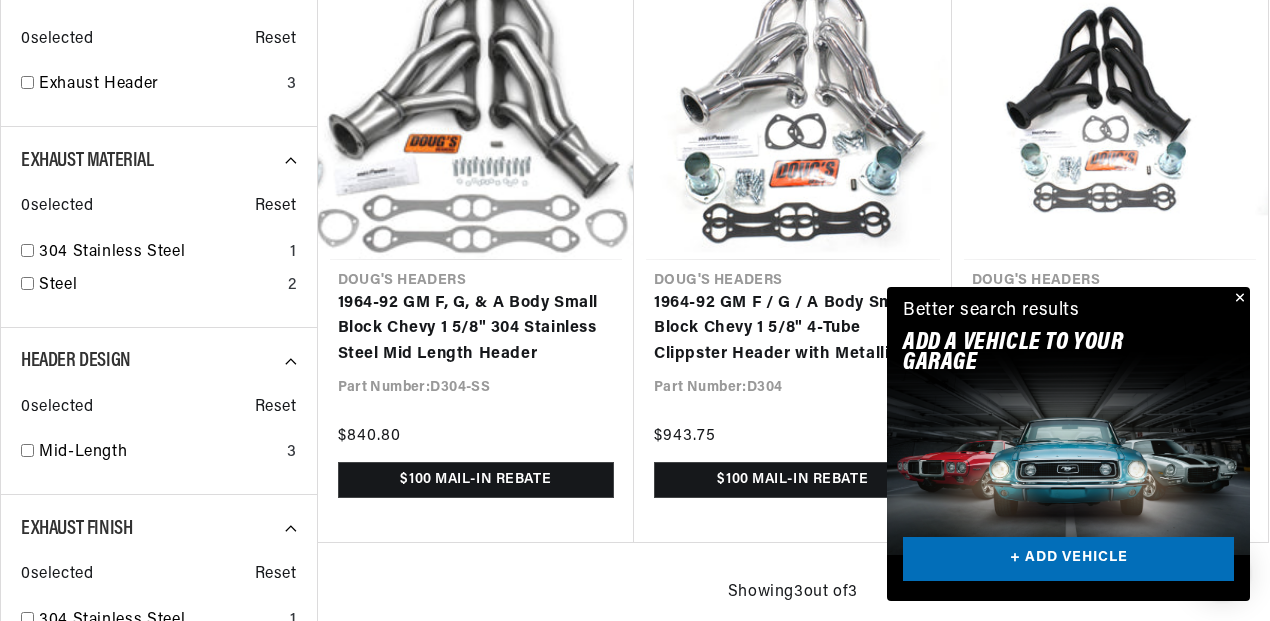 click at bounding box center [1238, 299] 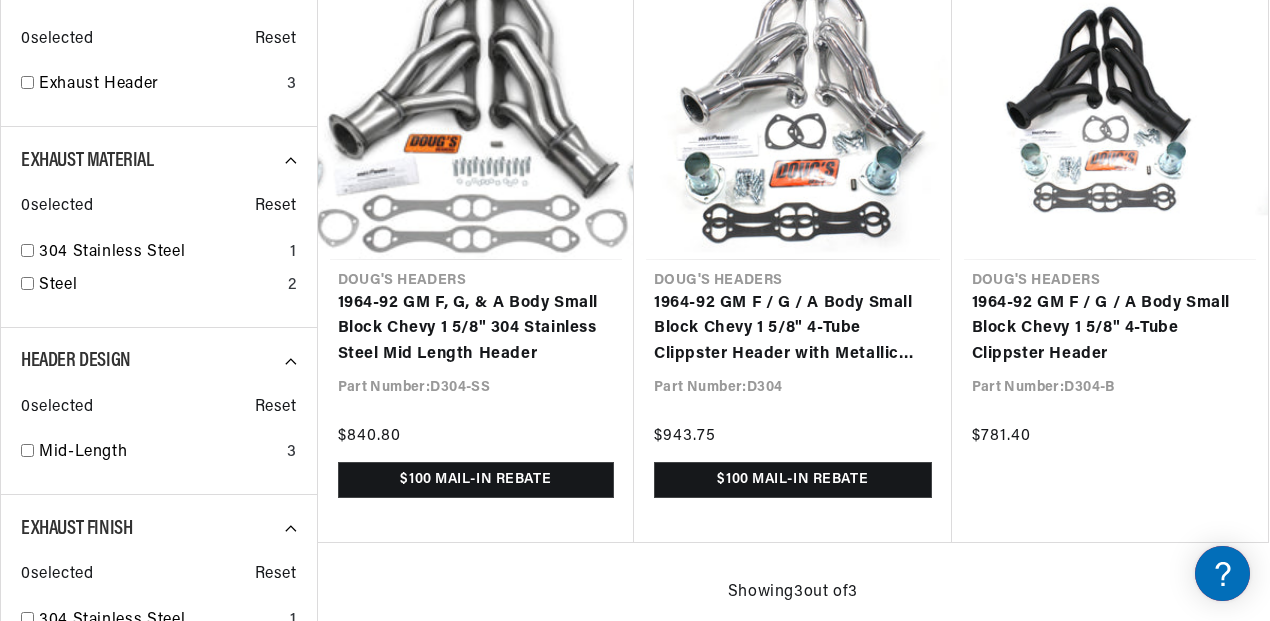 scroll, scrollTop: 0, scrollLeft: 0, axis: both 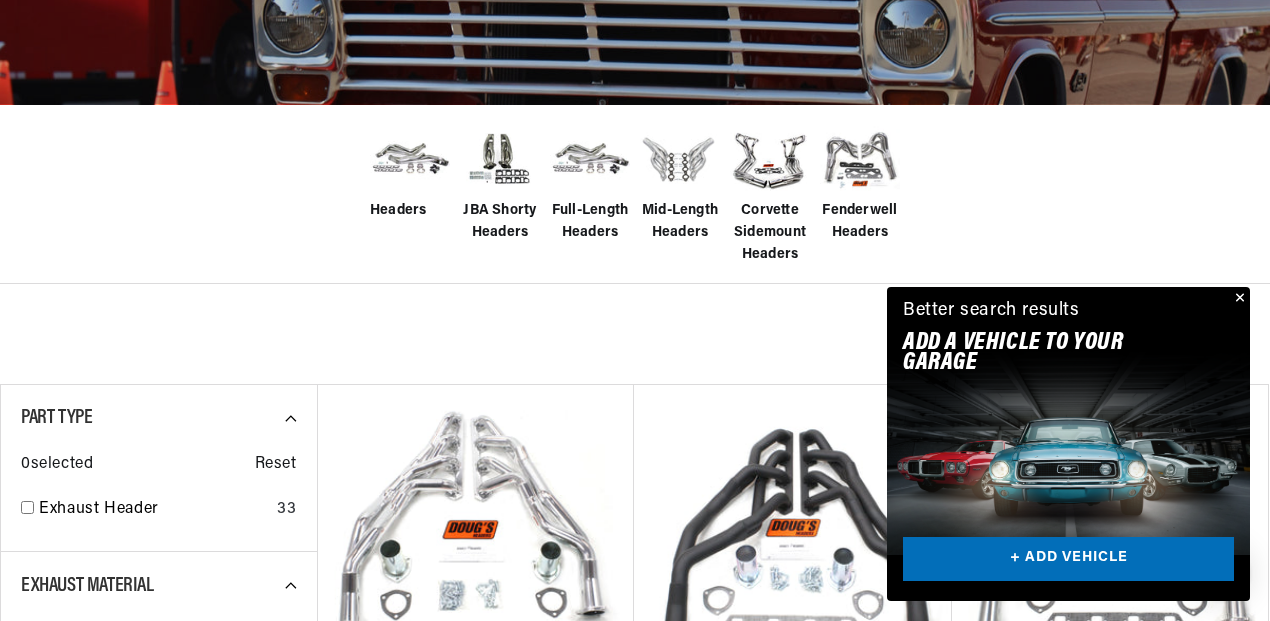 click on "Mid-Length Headers" at bounding box center [680, 222] 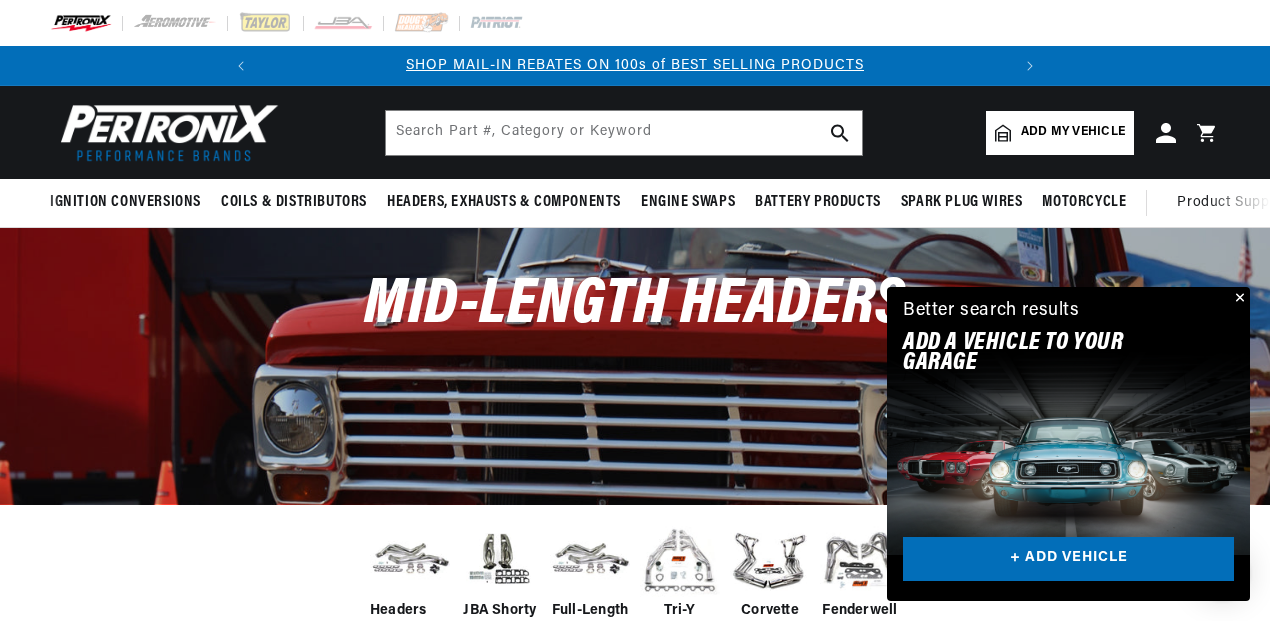 scroll, scrollTop: 500, scrollLeft: 0, axis: vertical 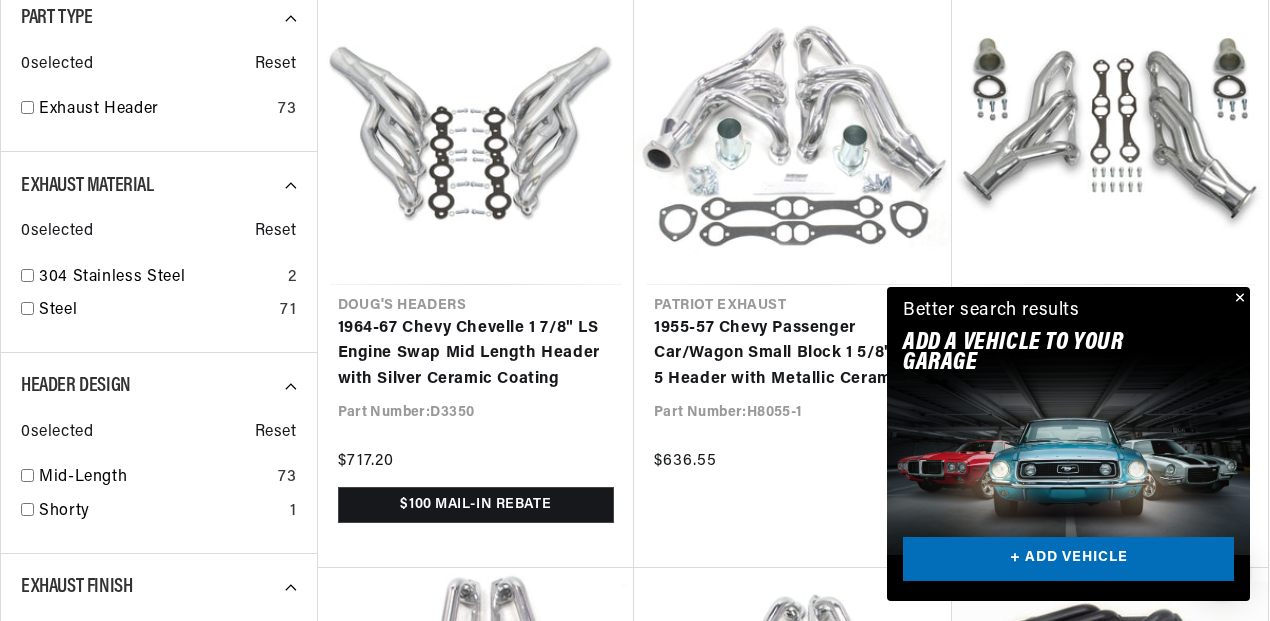 click at bounding box center (1238, 299) 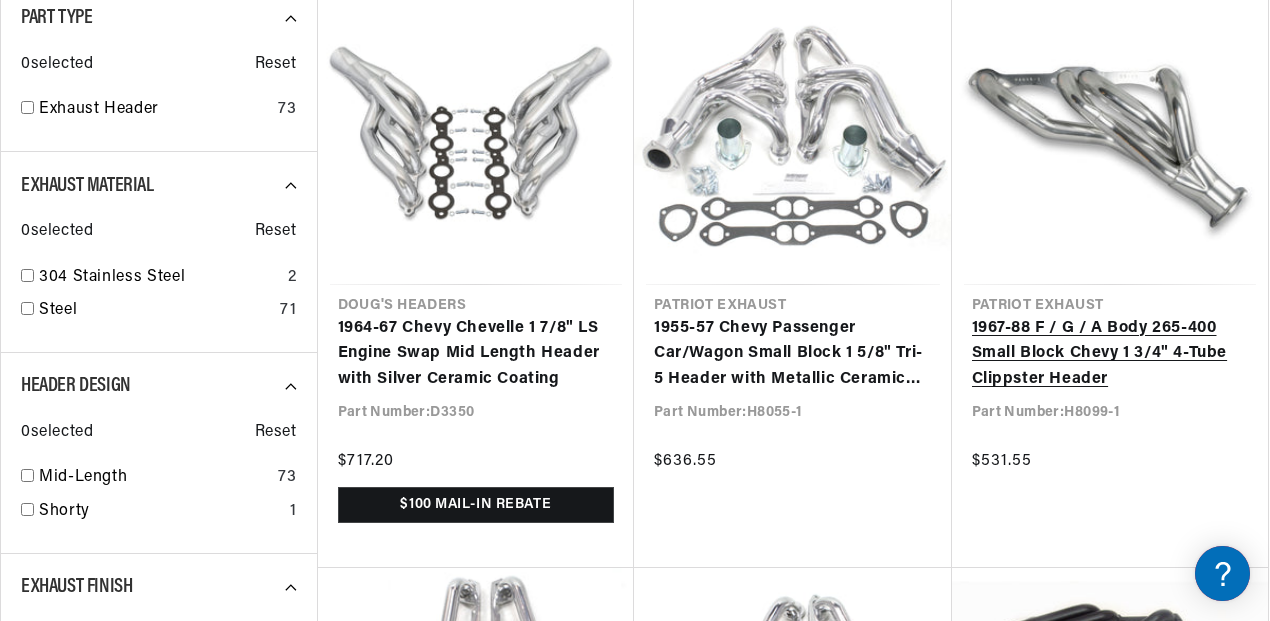 scroll, scrollTop: 0, scrollLeft: 747, axis: horizontal 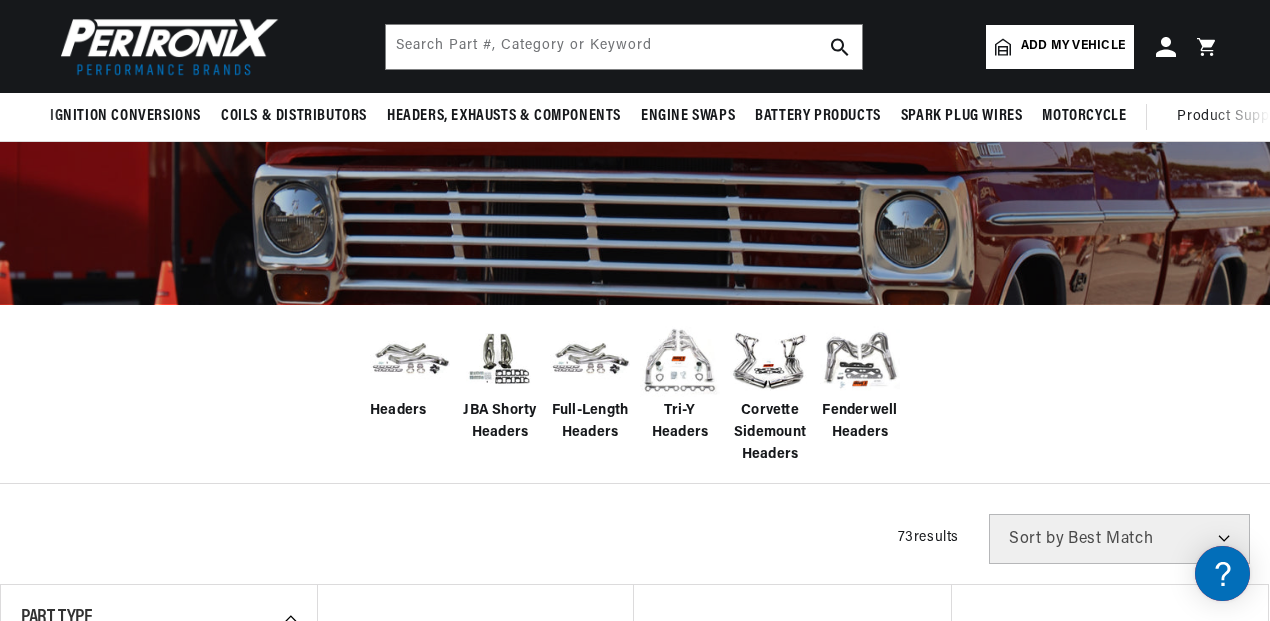click on "JBA Shorty Headers" at bounding box center [500, 422] 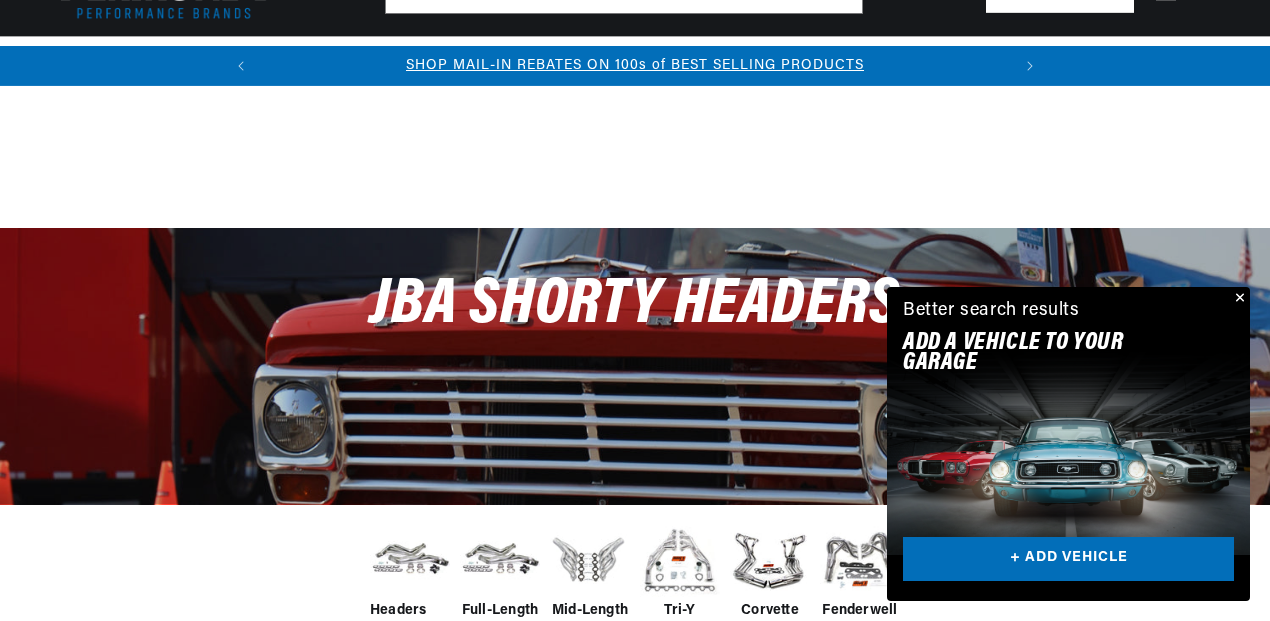 scroll, scrollTop: 800, scrollLeft: 0, axis: vertical 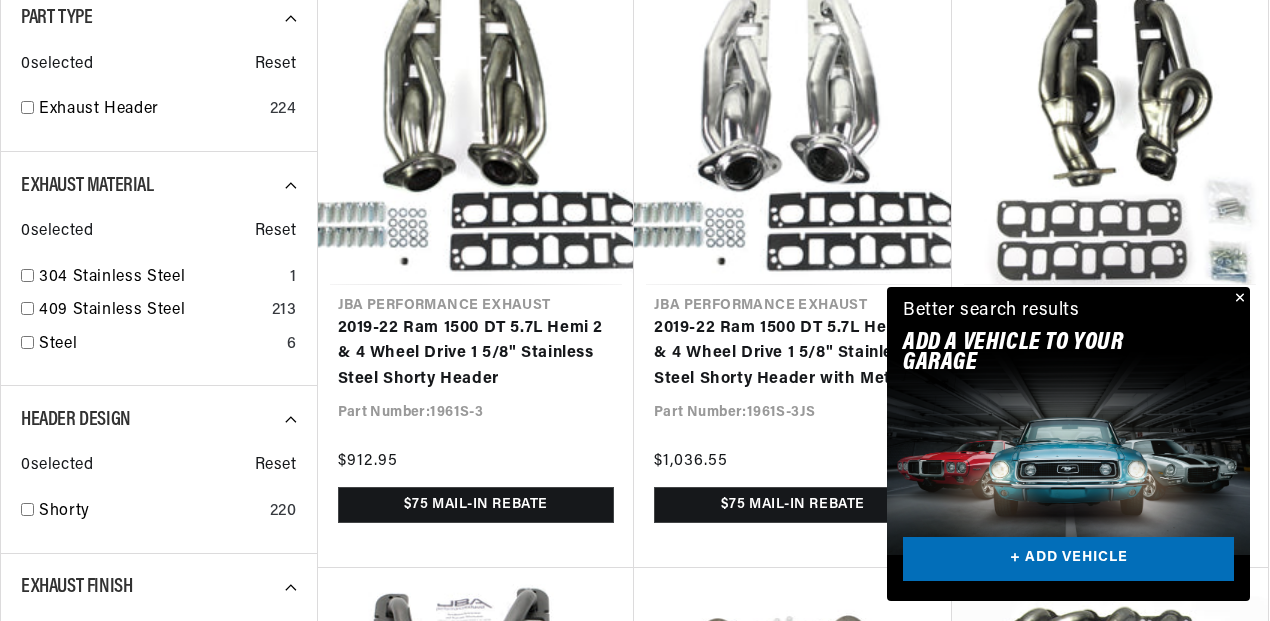 click at bounding box center (1238, 299) 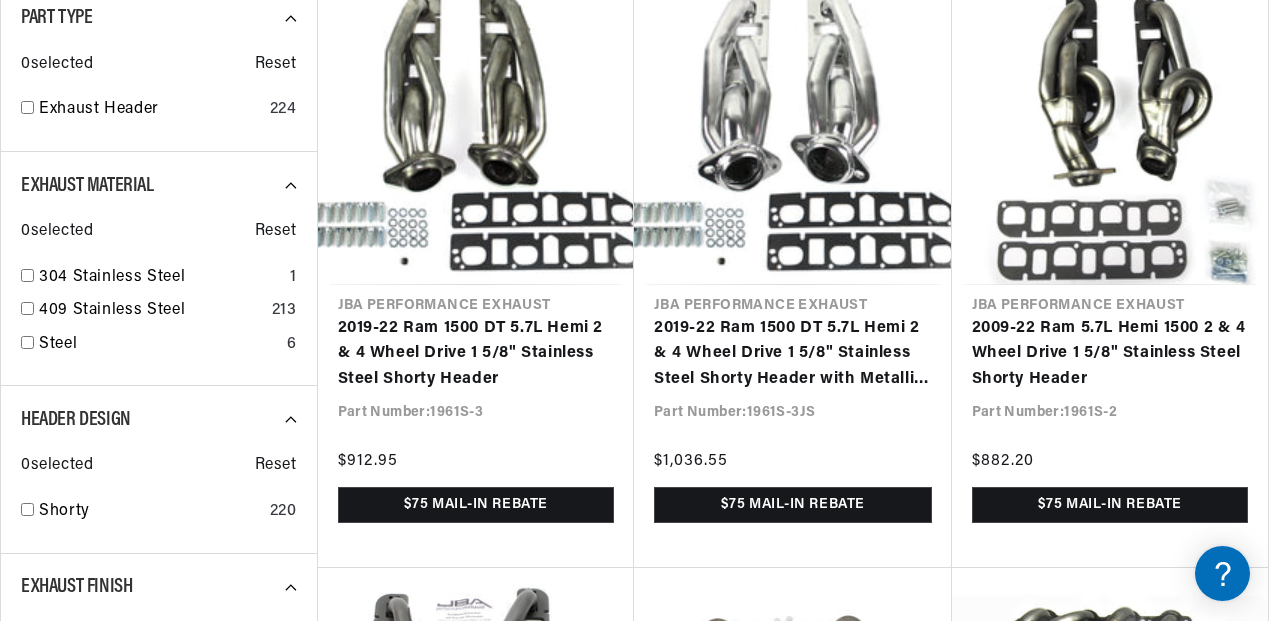 scroll, scrollTop: 0, scrollLeft: 0, axis: both 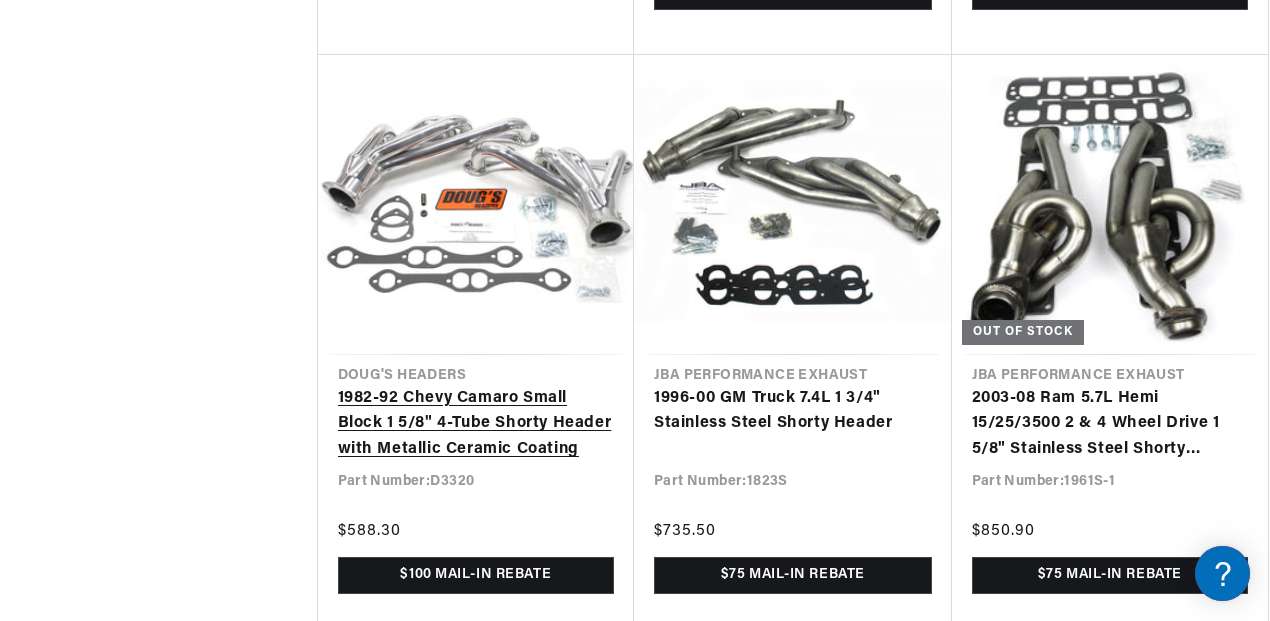 click on "1982-92 Chevy Camaro Small Block 1 5/8" 4-Tube Shorty Header with Metallic Ceramic Coating" at bounding box center [476, 424] 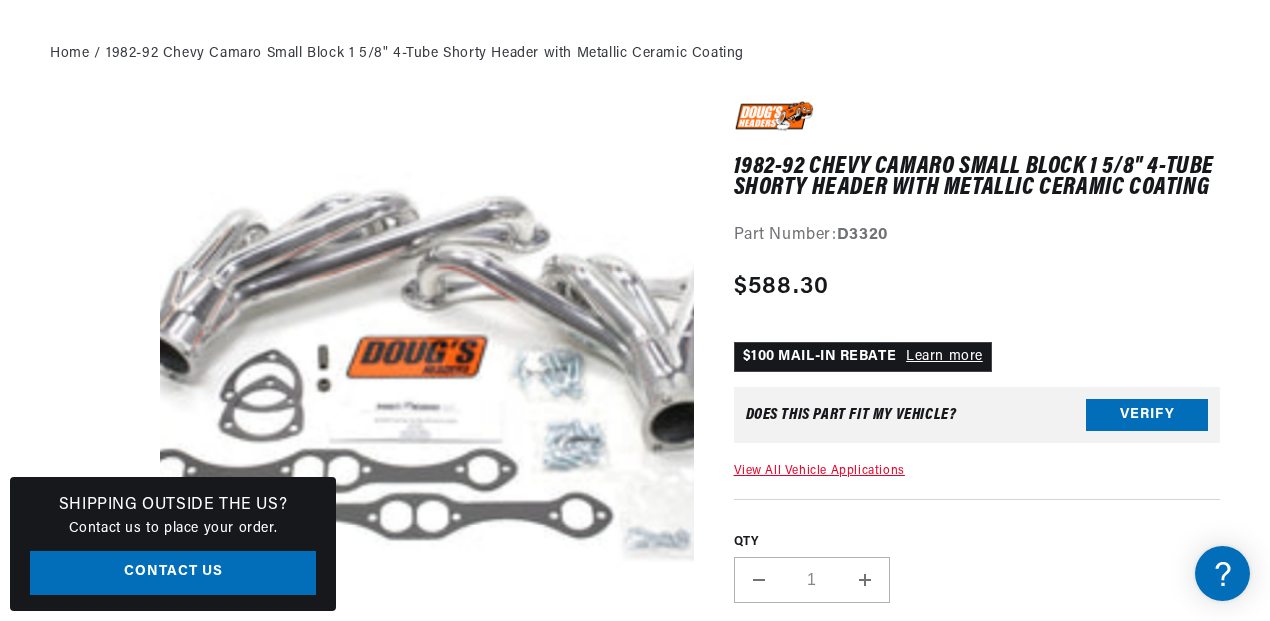 scroll, scrollTop: 300, scrollLeft: 0, axis: vertical 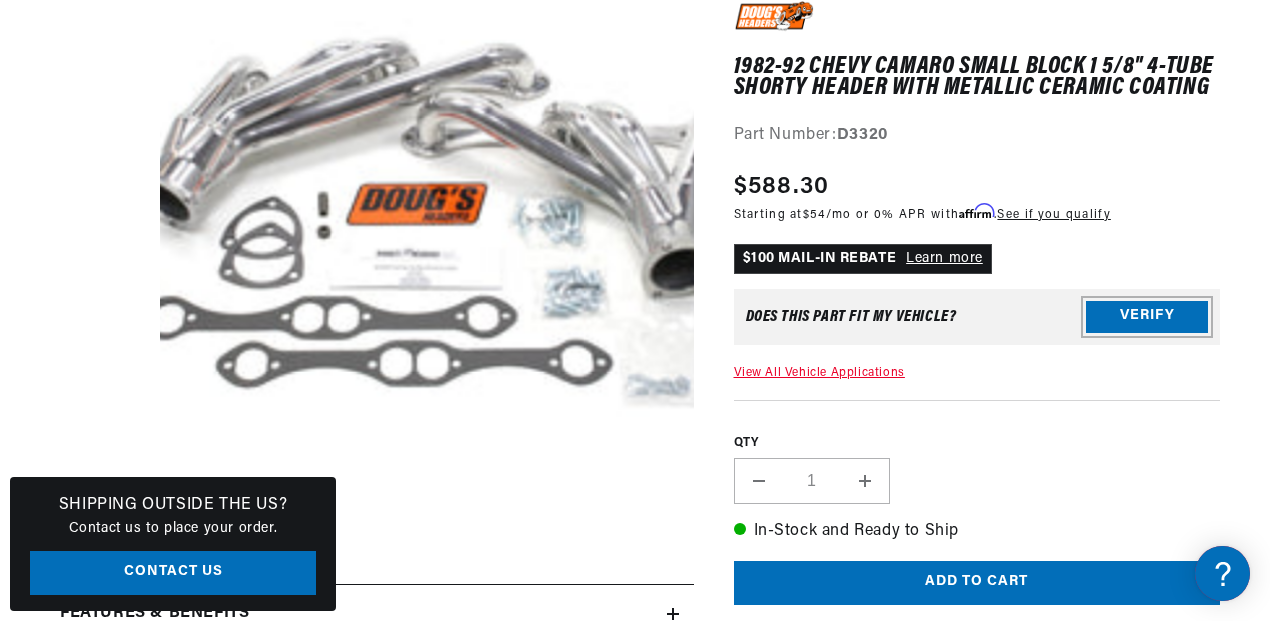 click on "Verify" at bounding box center (1147, 317) 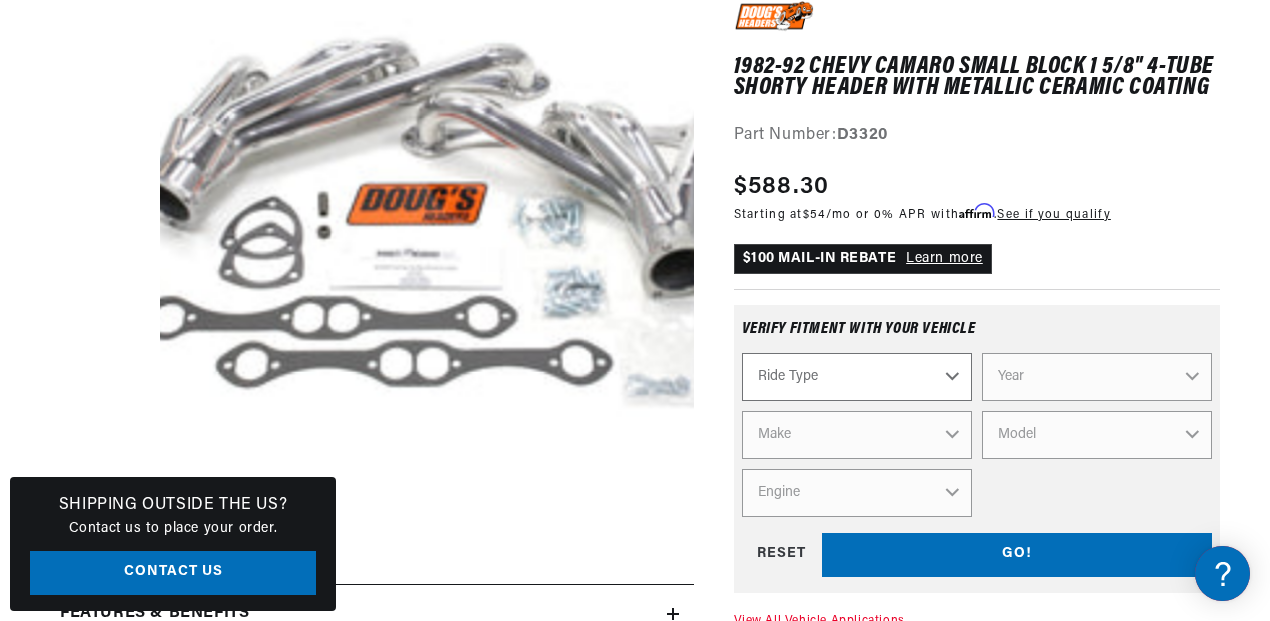 click on "Ride Type
Automotive
Agricultural
Industrial
Marine
Motorcycle" at bounding box center [857, 377] 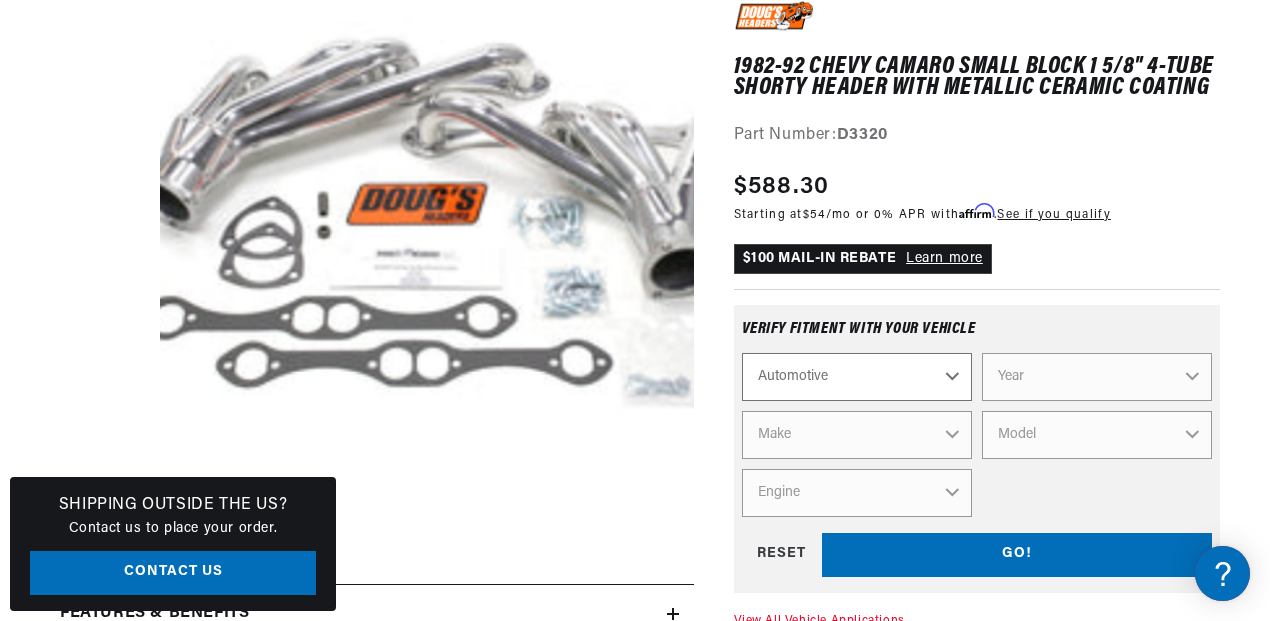 click on "Ride Type
Automotive
Agricultural
Industrial
Marine
Motorcycle" at bounding box center [857, 377] 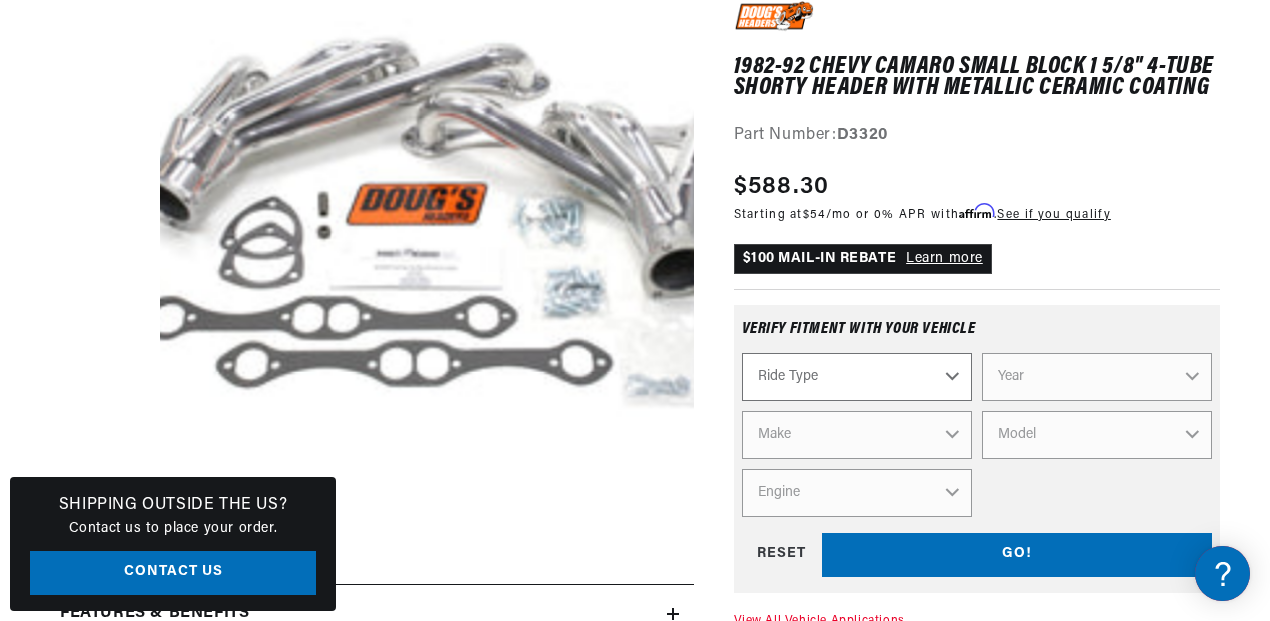 select on "Automotive" 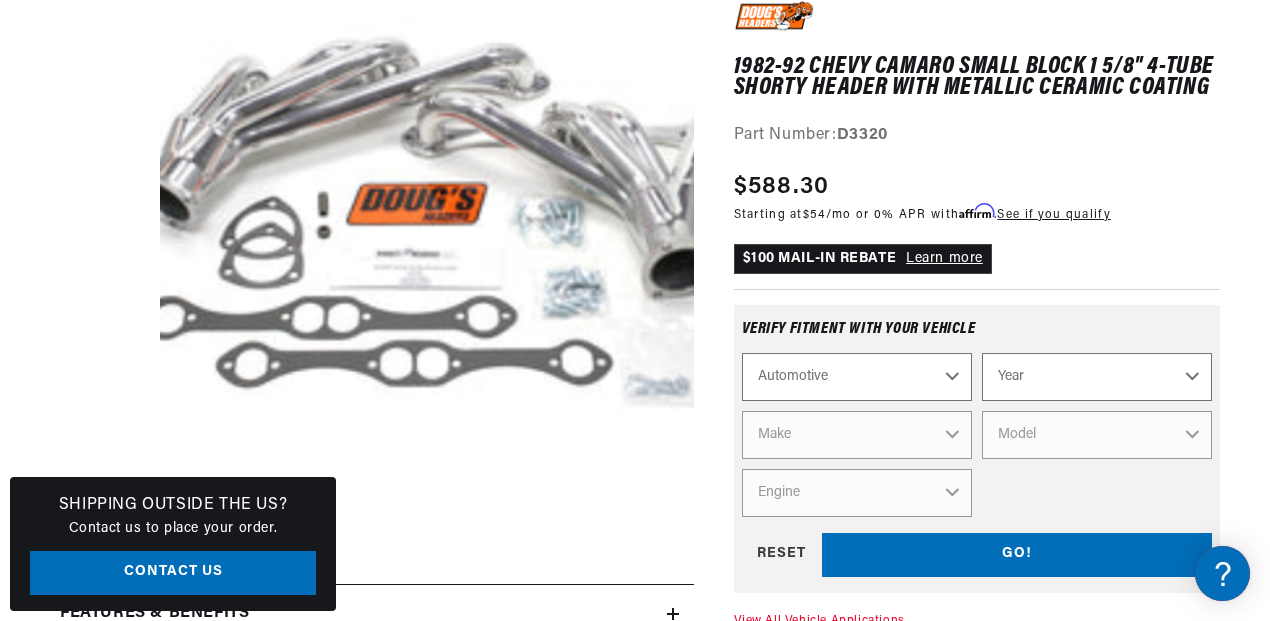scroll, scrollTop: 0, scrollLeft: 747, axis: horizontal 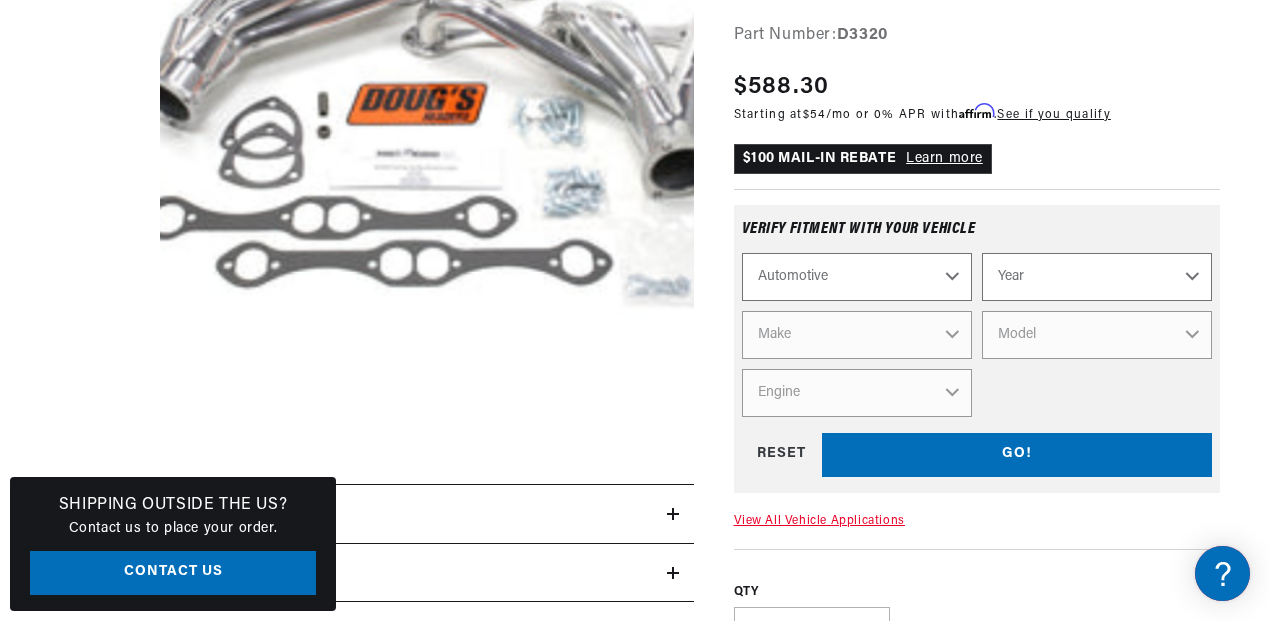 click on "Contact Us" at bounding box center (173, 573) 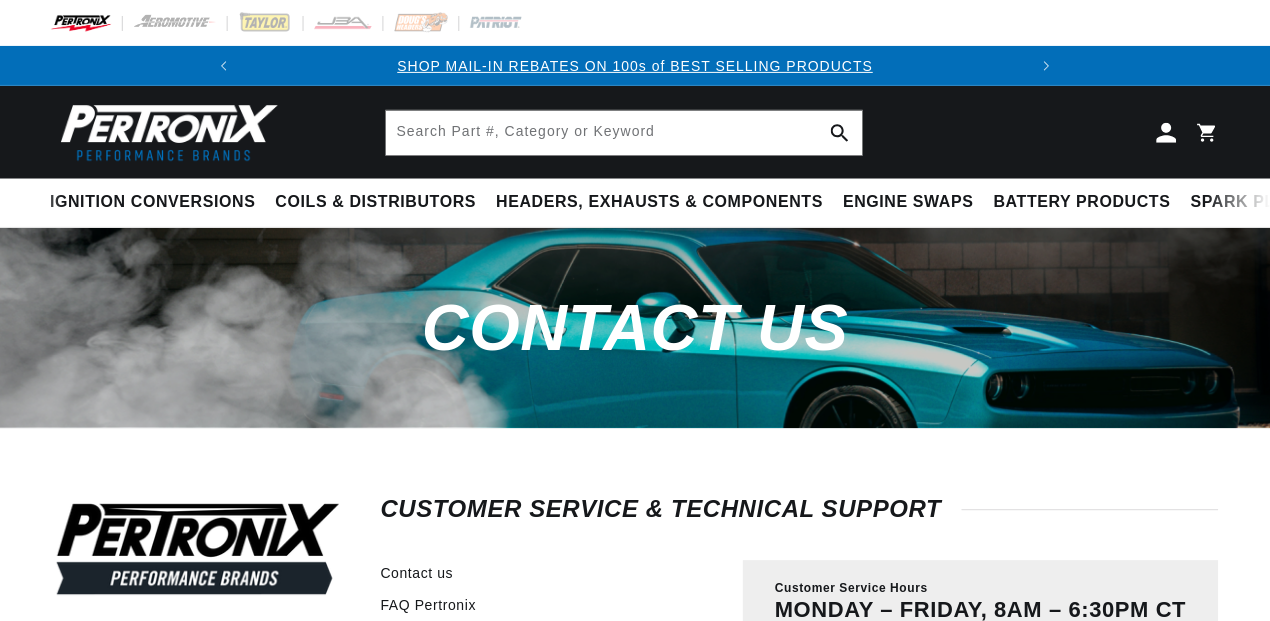scroll, scrollTop: 0, scrollLeft: 0, axis: both 